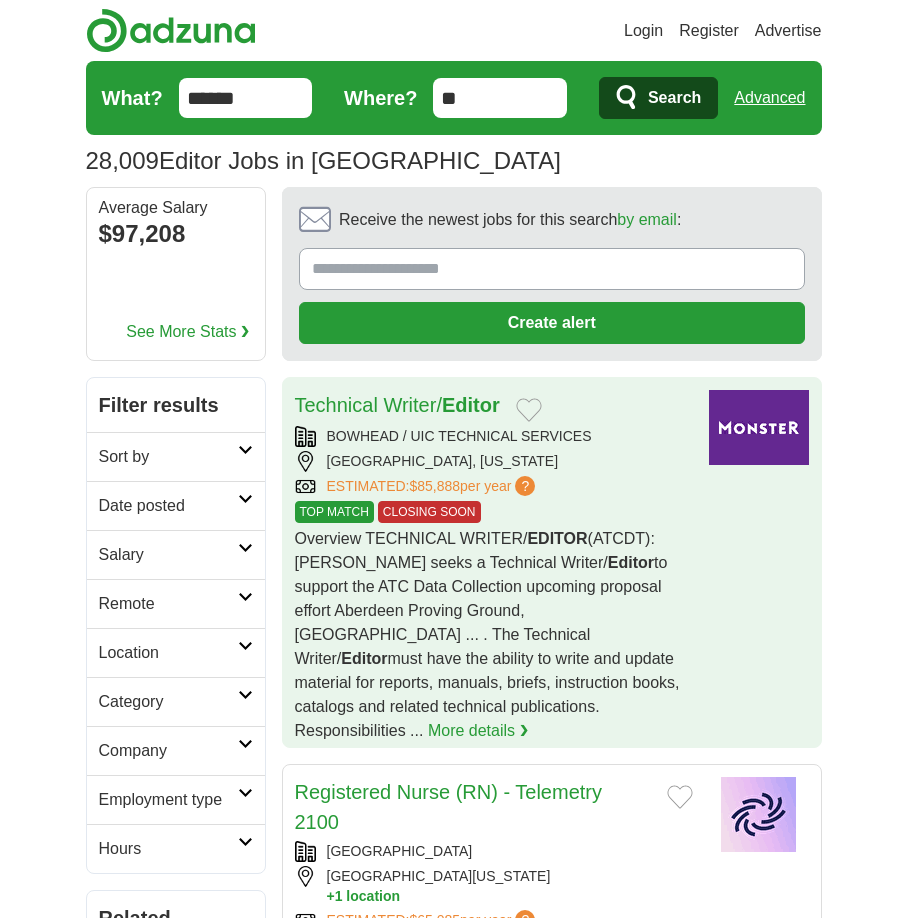 scroll, scrollTop: 0, scrollLeft: 0, axis: both 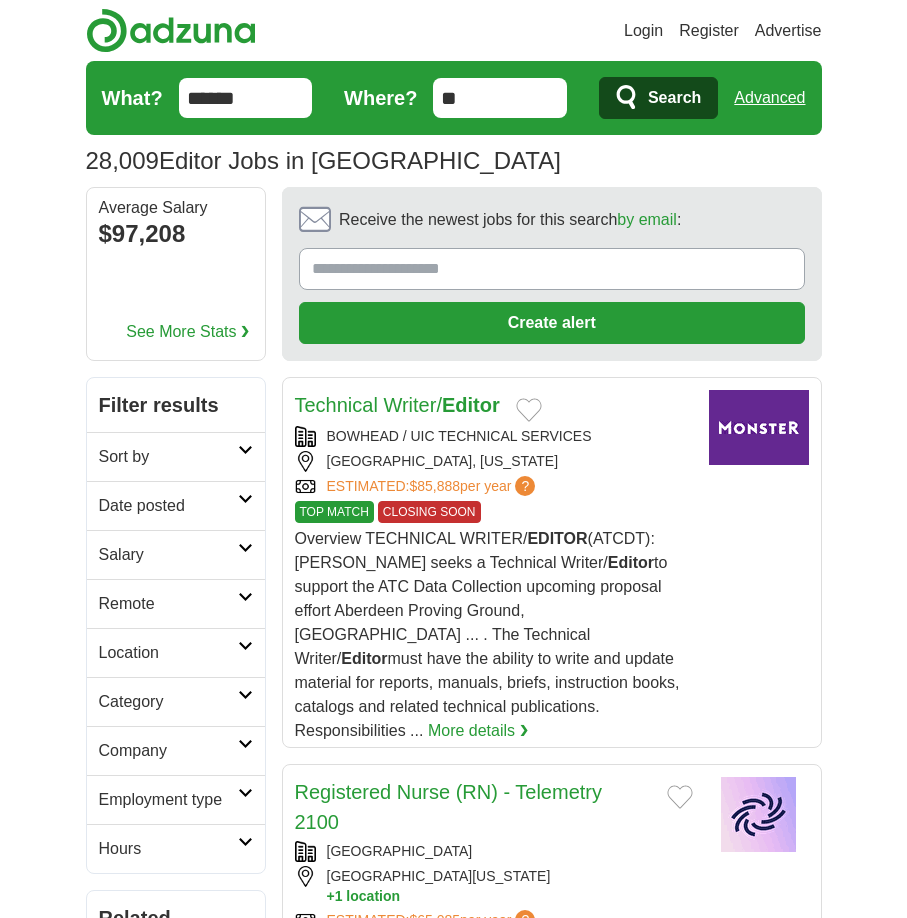 click on "Login
Register
Advertise
28,009
Editor Jobs in US
Salary
Salary
Select a salary range
Salary from
from $10,000
from $20,000
from $40,000
from $60,000
from $80,000
from $100,000
per year
Remote" at bounding box center (453, 2292) 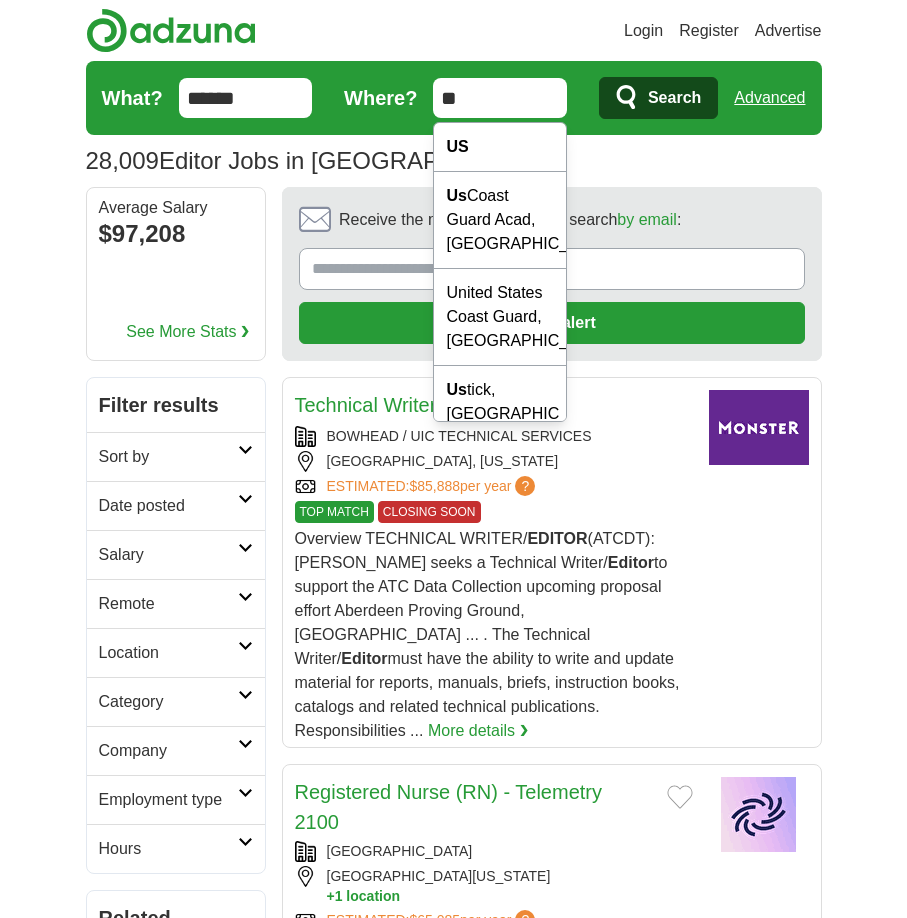drag, startPoint x: 536, startPoint y: 99, endPoint x: 240, endPoint y: 99, distance: 296 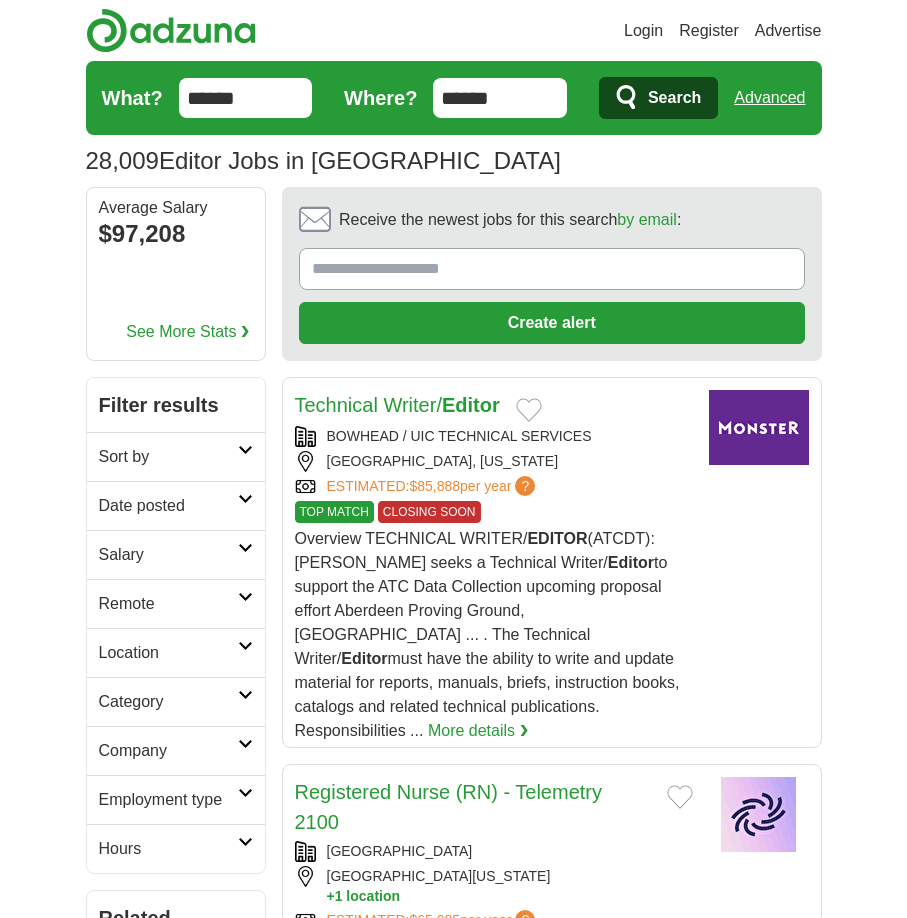 type on "******" 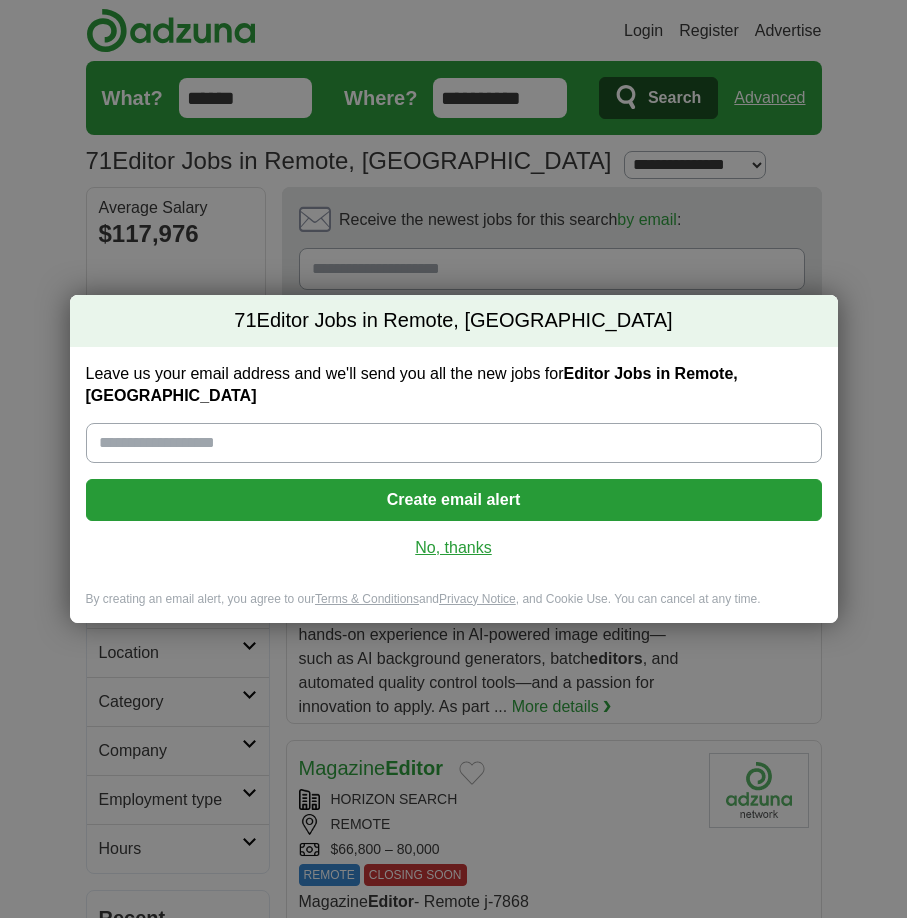 scroll, scrollTop: 0, scrollLeft: 0, axis: both 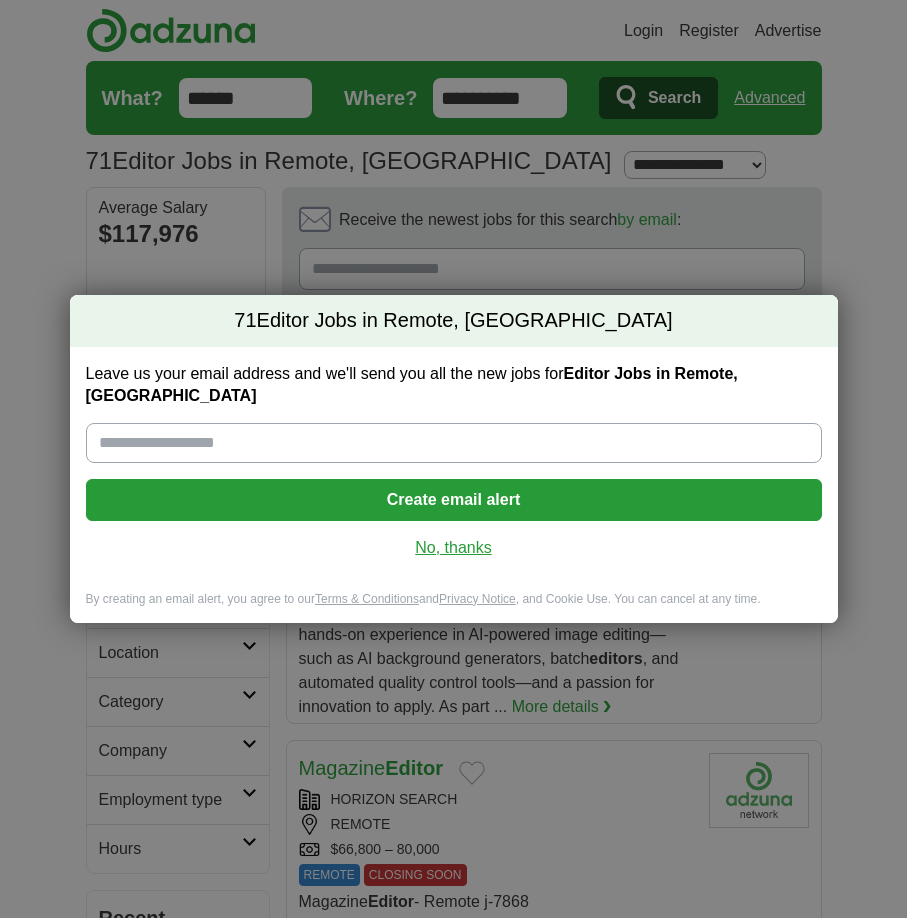 click on "No, thanks" at bounding box center (454, 548) 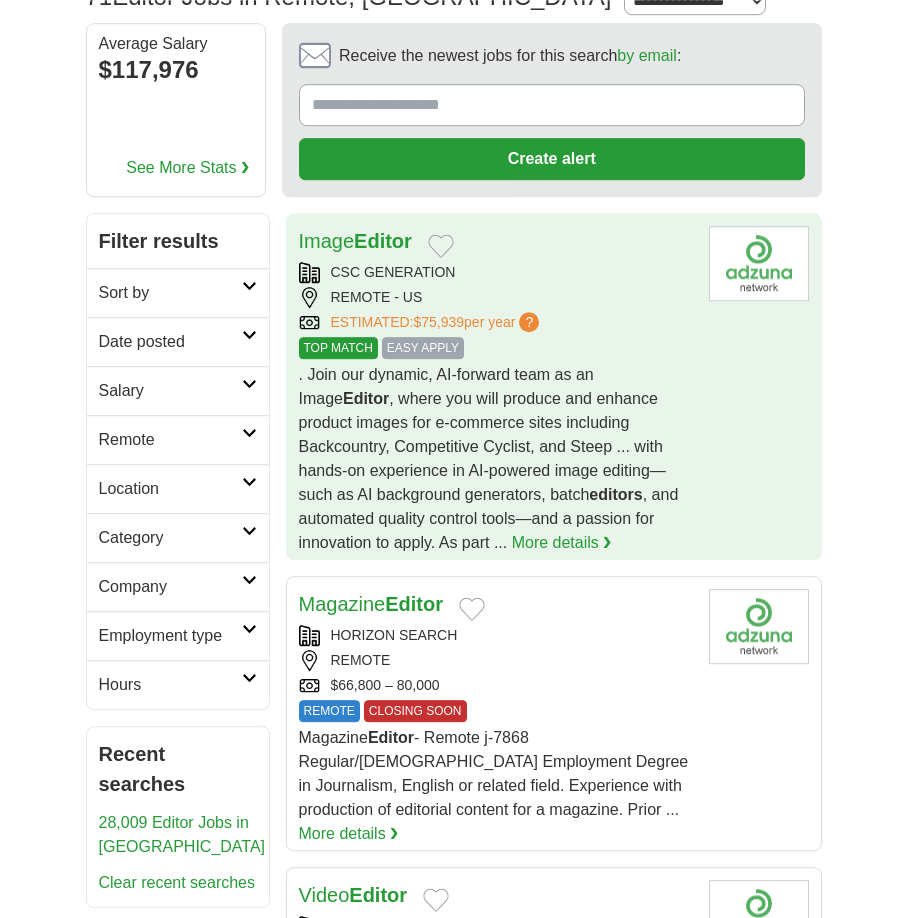 scroll, scrollTop: 306, scrollLeft: 0, axis: vertical 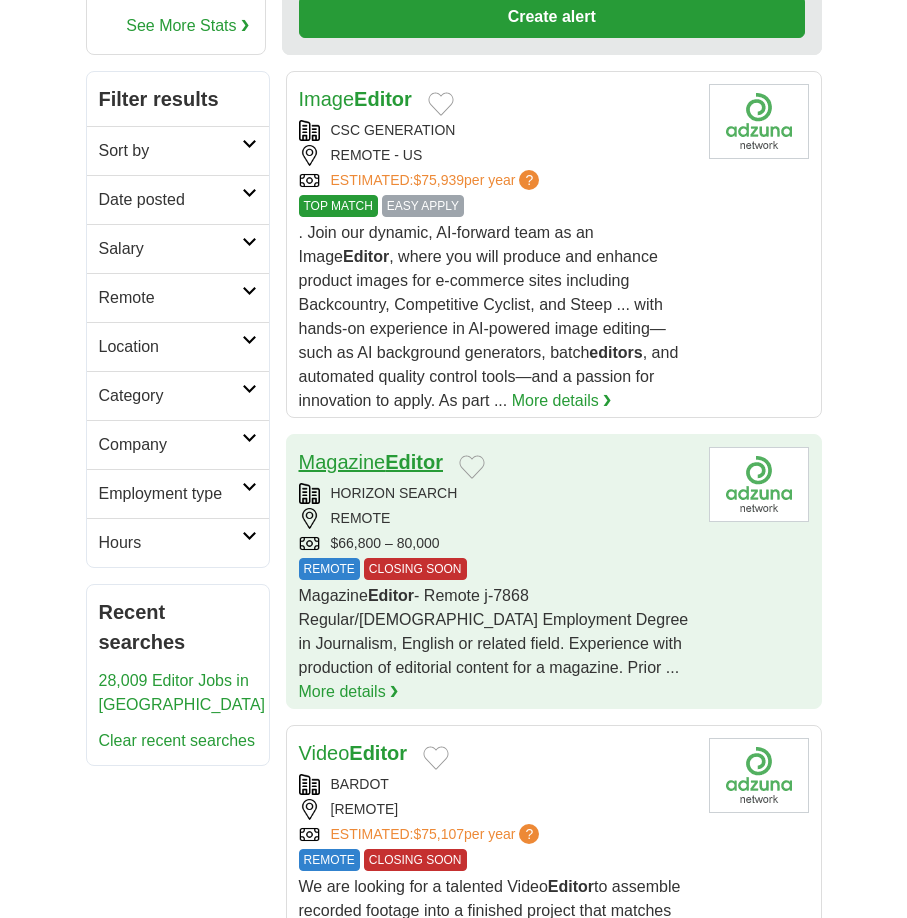 click on "Magazine  Editor" at bounding box center (371, 462) 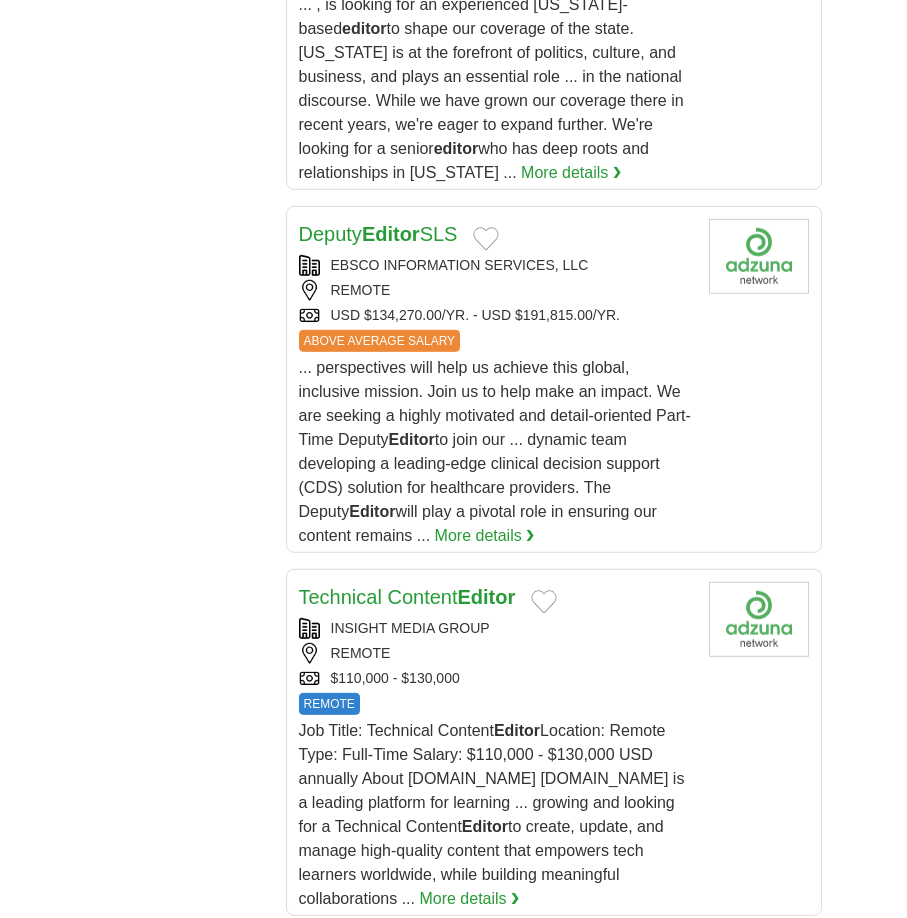 scroll, scrollTop: 3162, scrollLeft: 0, axis: vertical 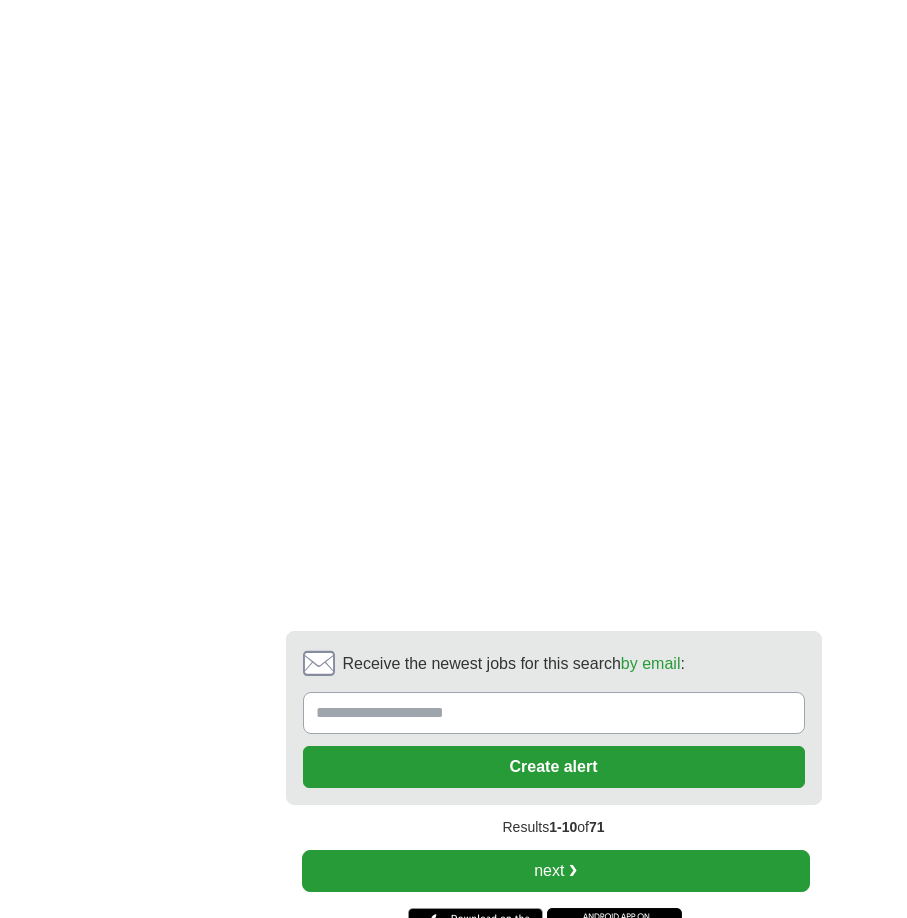 click on "next ❯" at bounding box center [556, 871] 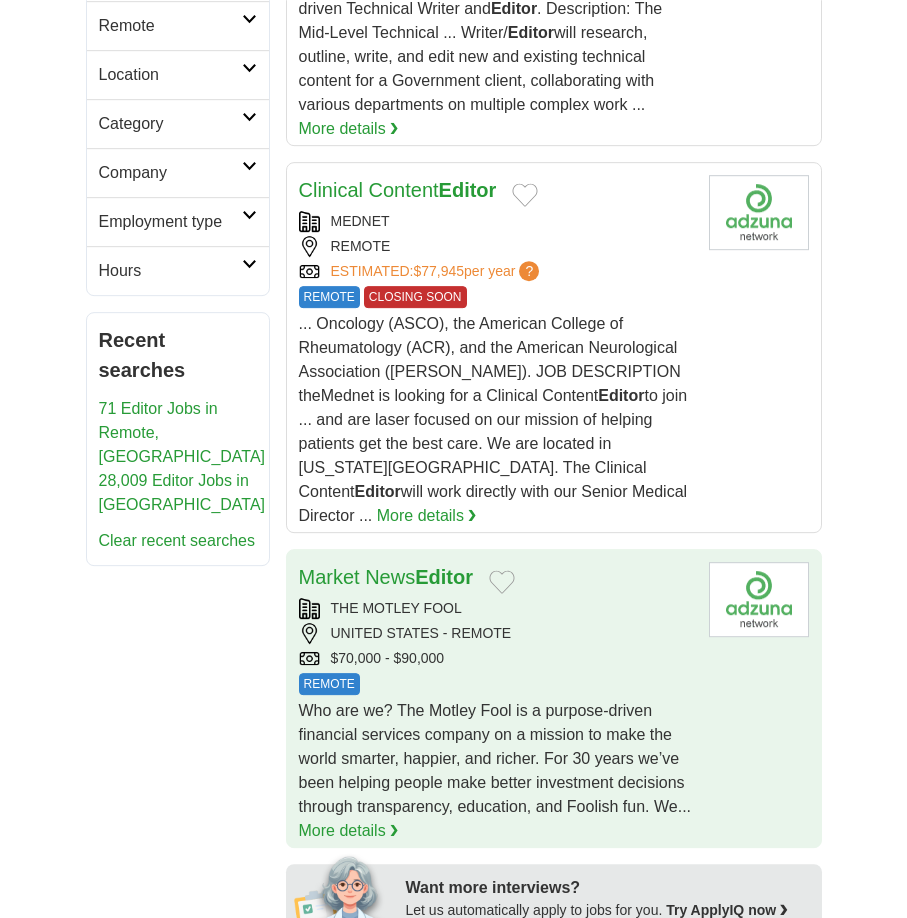 scroll, scrollTop: 714, scrollLeft: 0, axis: vertical 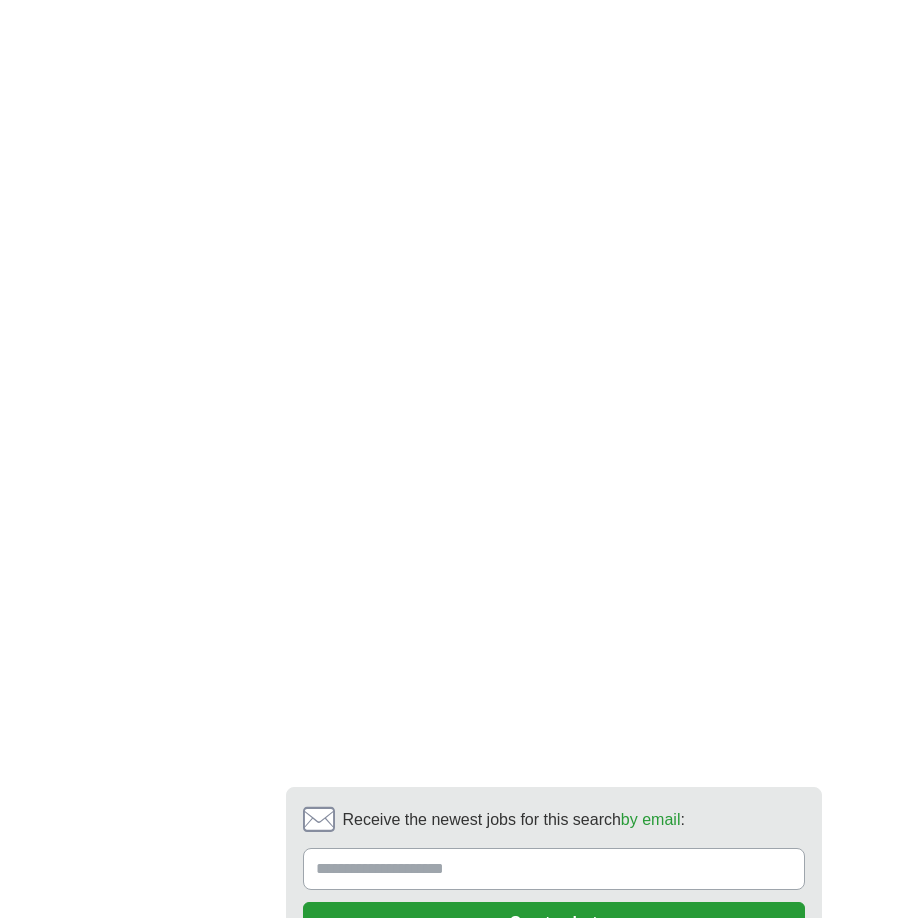 click on "next ❯" at bounding box center [691, 1027] 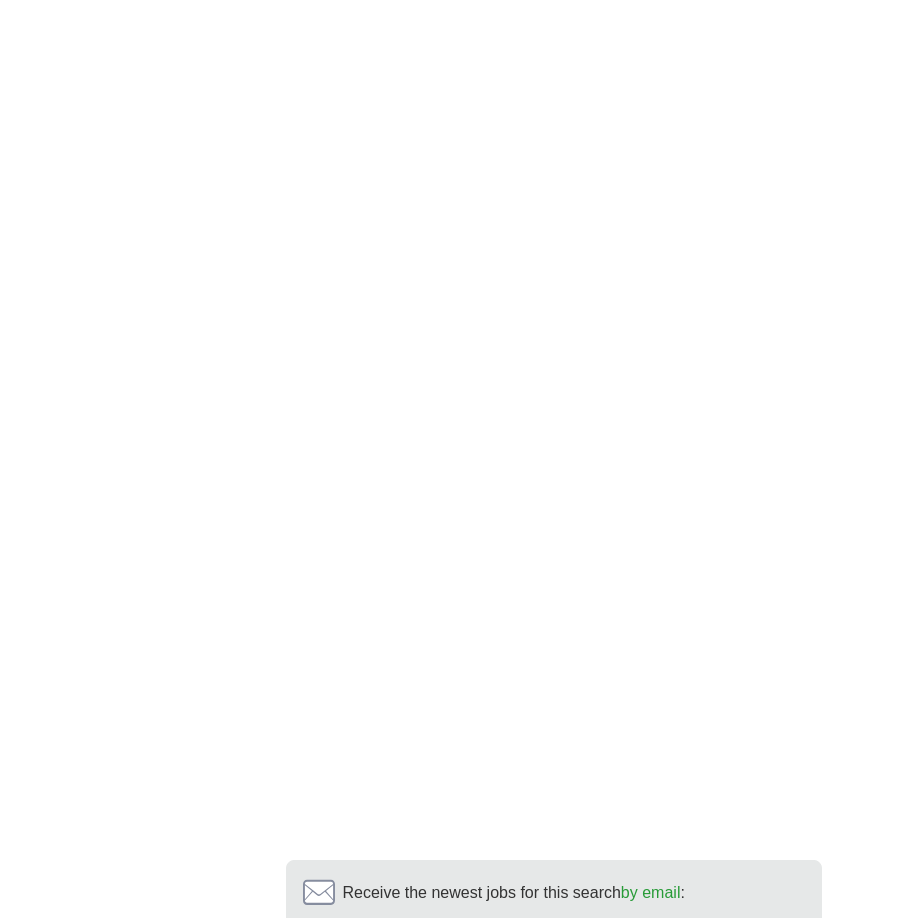 scroll, scrollTop: 5100, scrollLeft: 0, axis: vertical 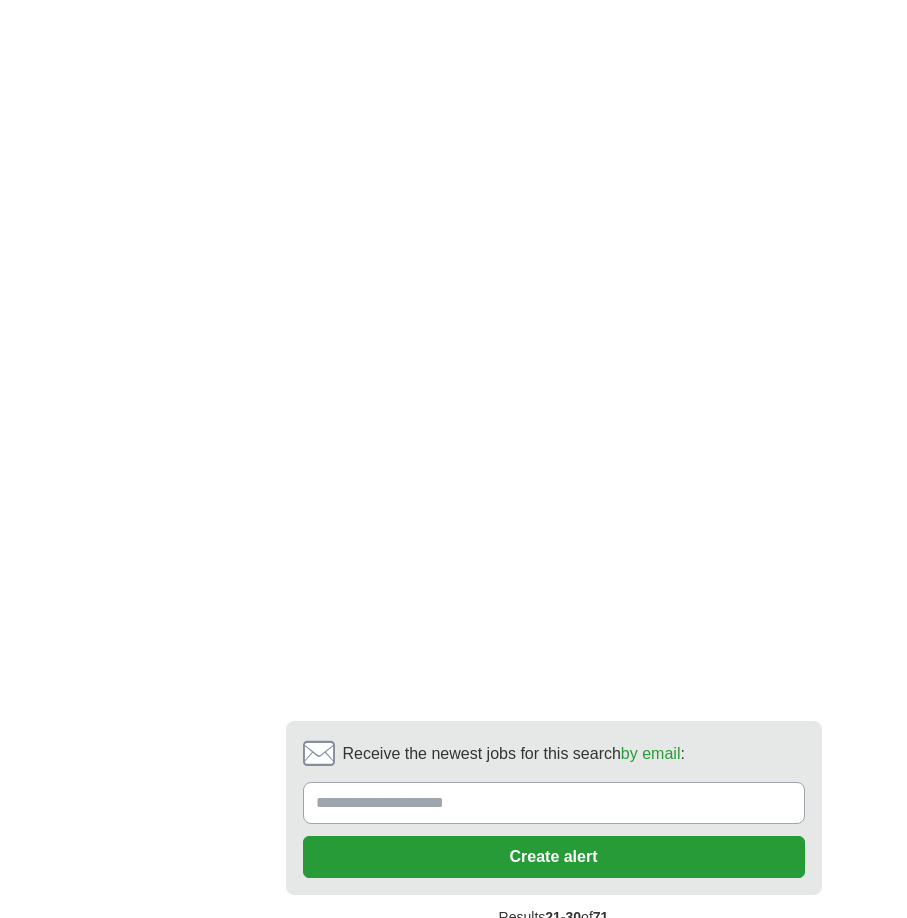 click on "next ❯" at bounding box center (691, 961) 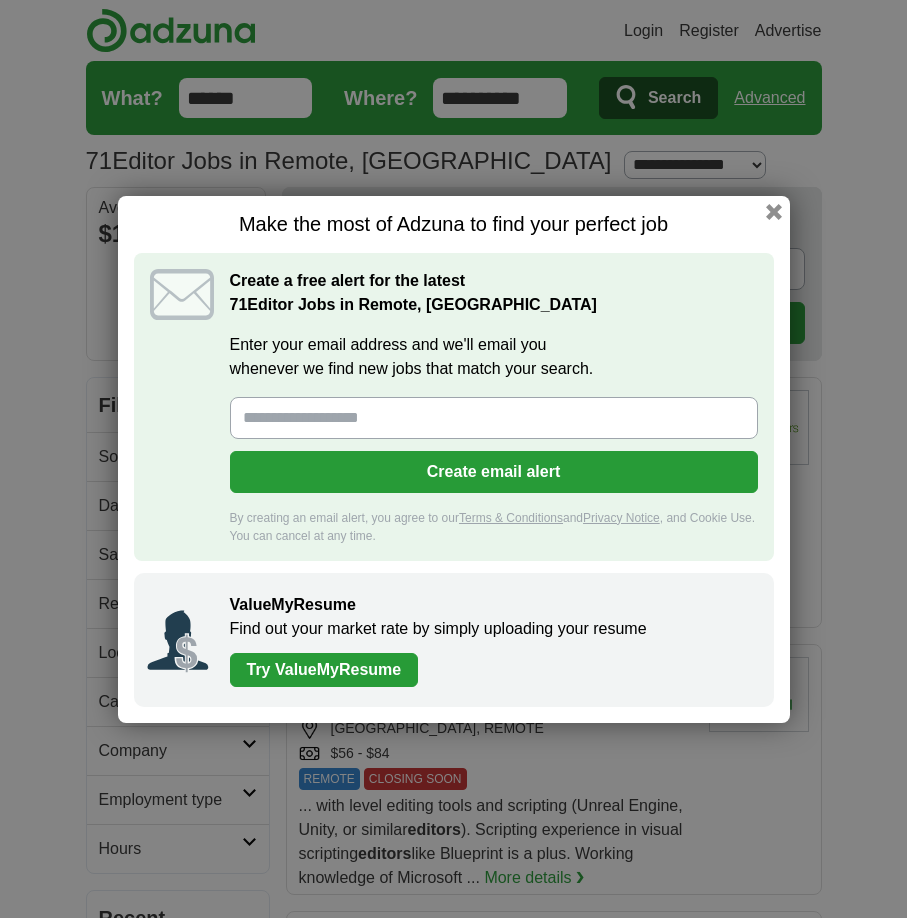 scroll, scrollTop: 0, scrollLeft: 0, axis: both 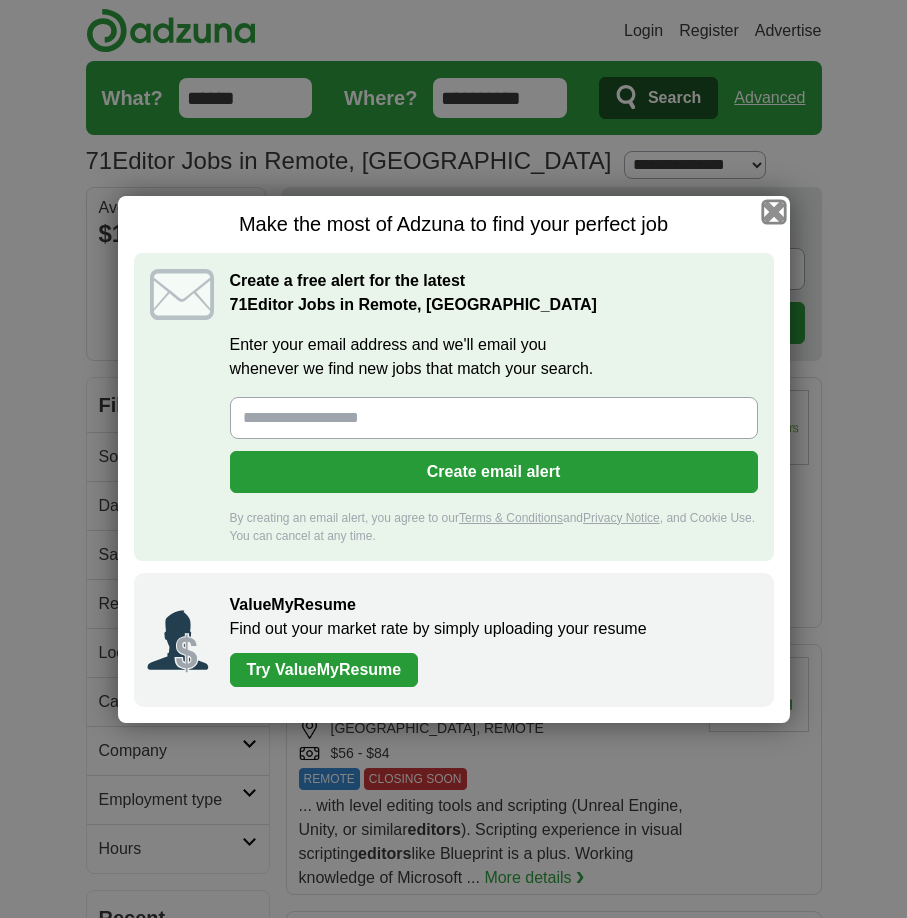 click at bounding box center (773, 211) 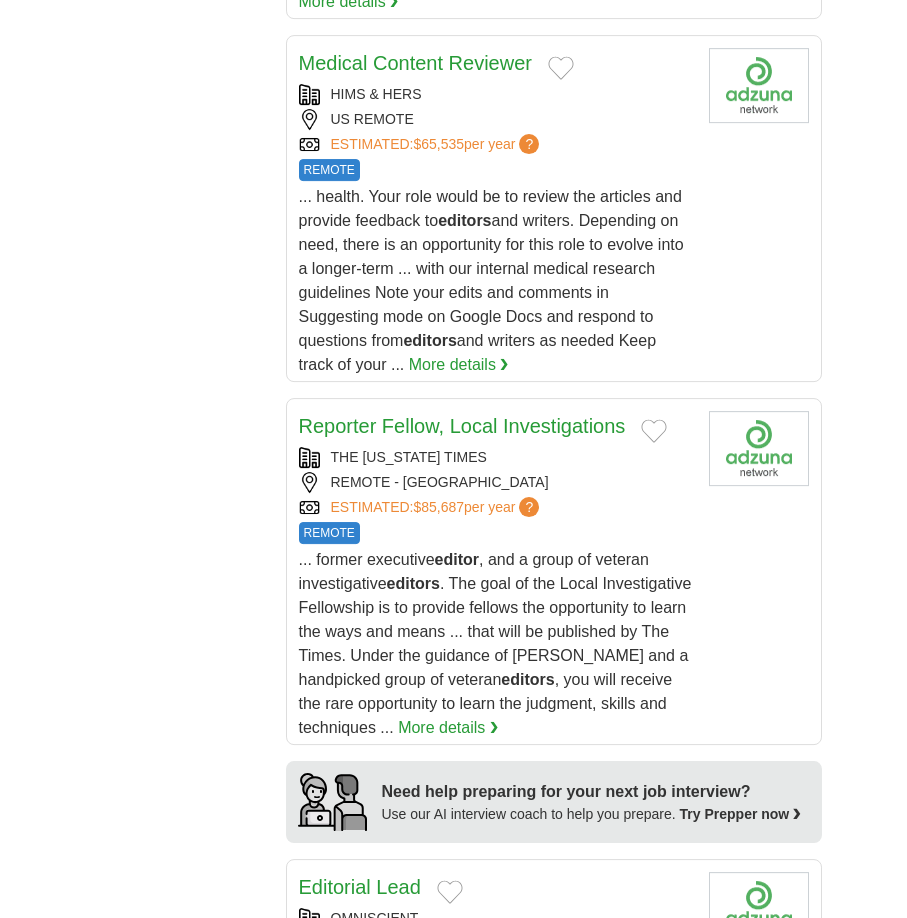 scroll, scrollTop: 1938, scrollLeft: 0, axis: vertical 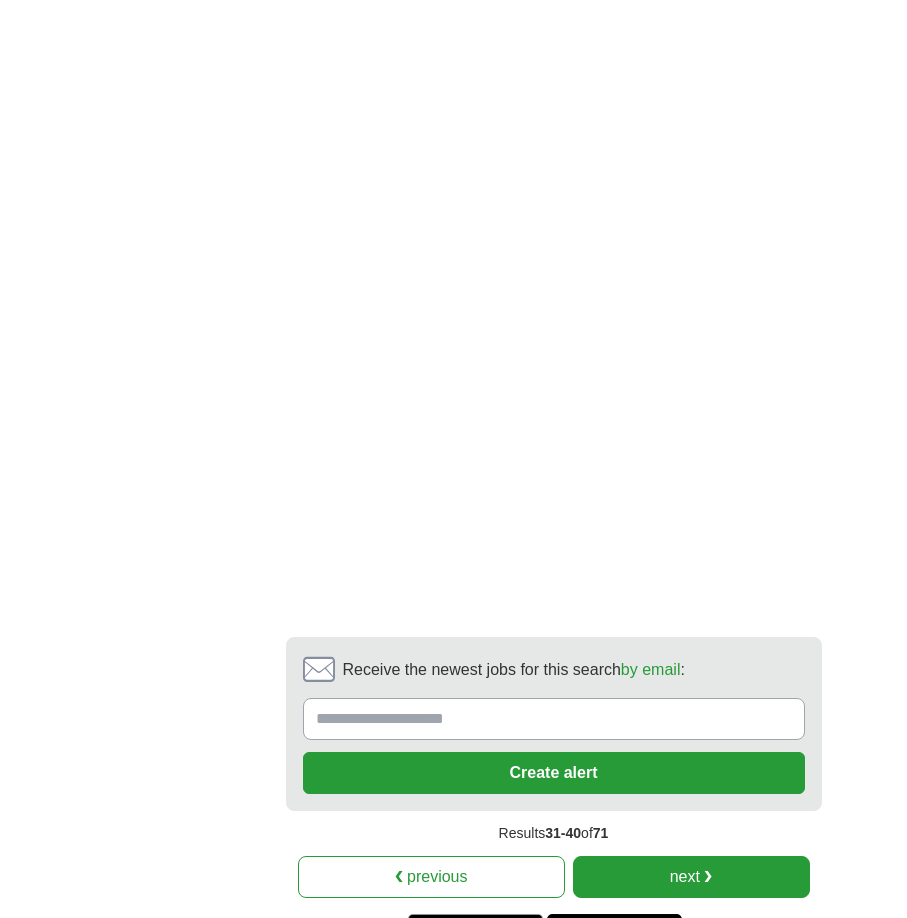 click on "next ❯" at bounding box center [691, 877] 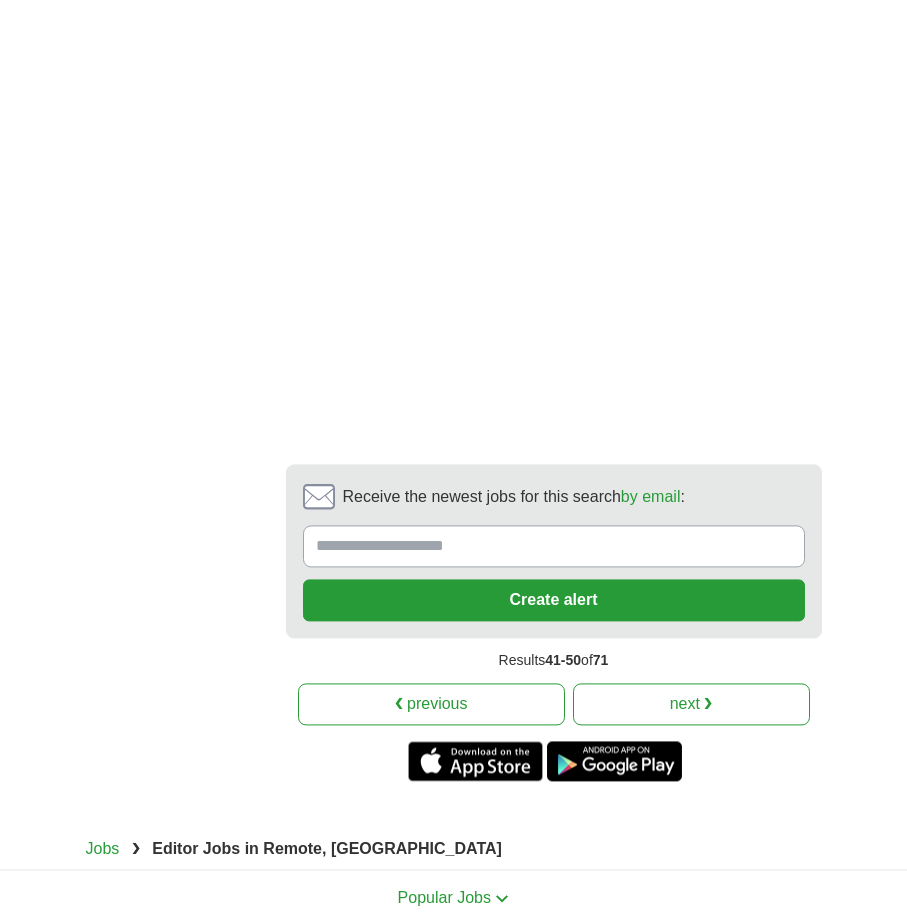scroll, scrollTop: 4439, scrollLeft: 0, axis: vertical 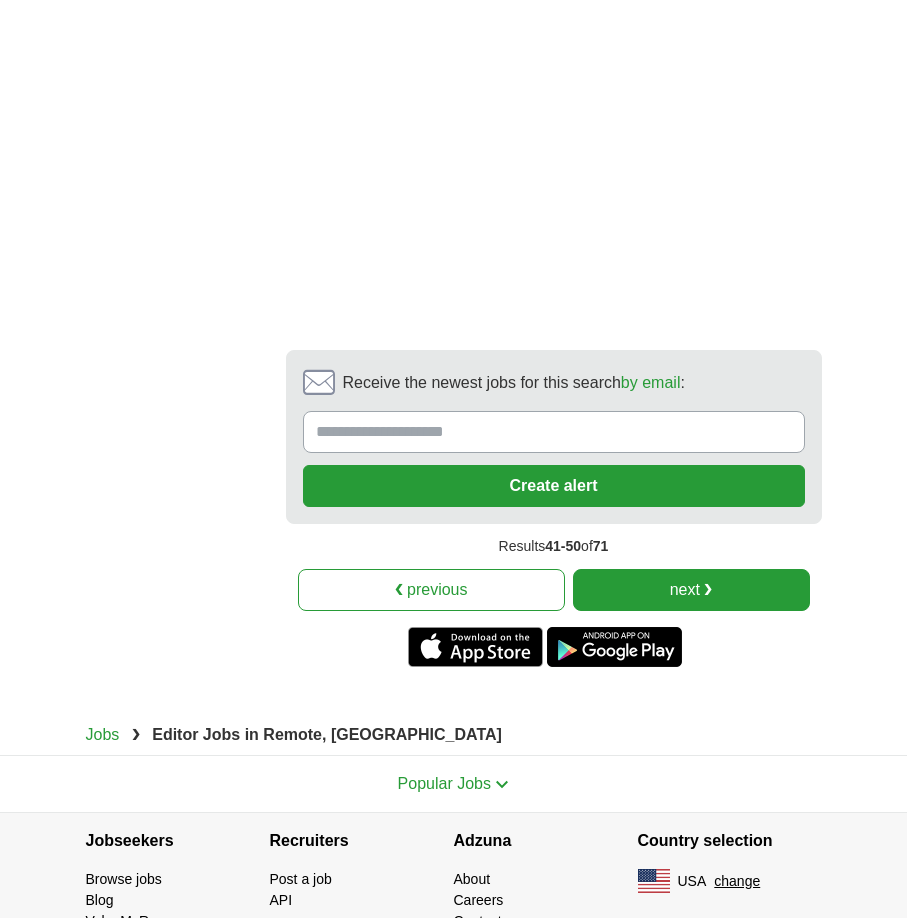 click on "next ❯" at bounding box center (691, 590) 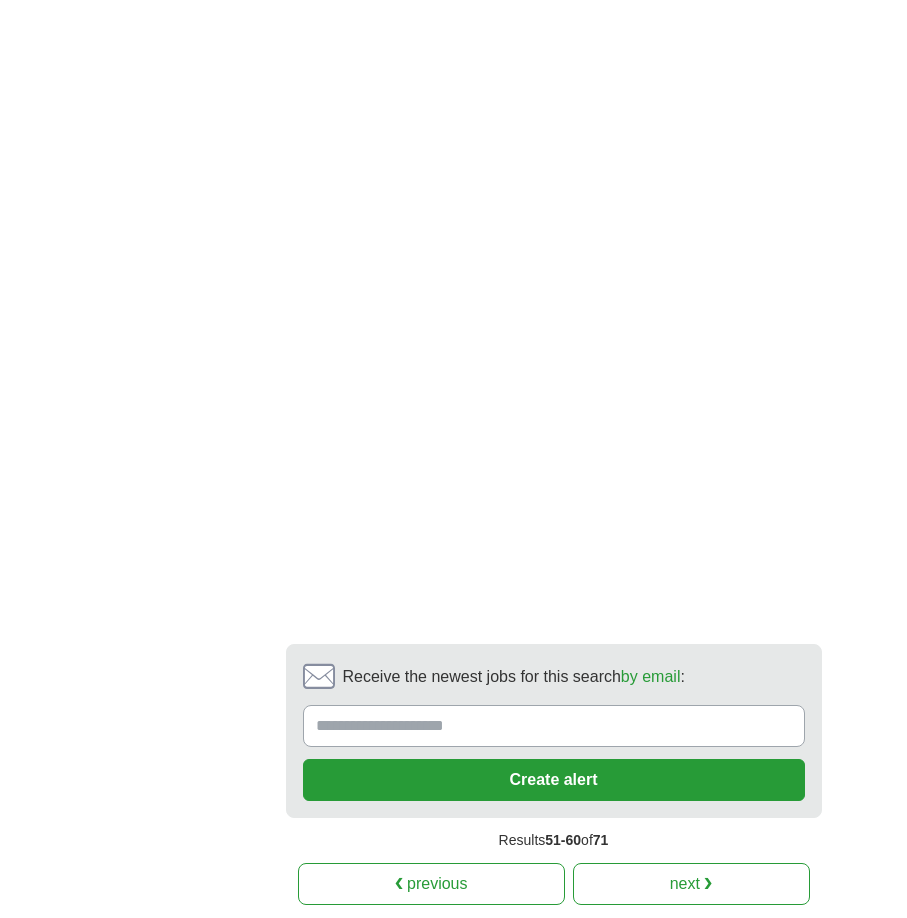 scroll, scrollTop: 4368, scrollLeft: 0, axis: vertical 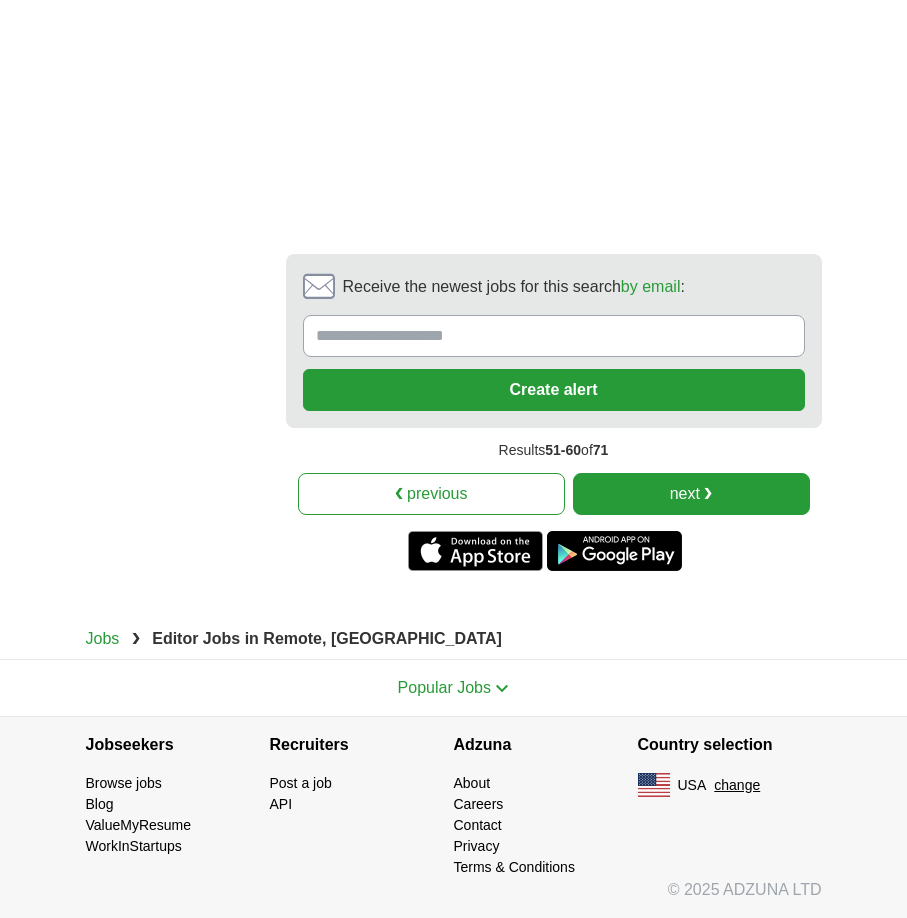 click on "next ❯" at bounding box center [691, 494] 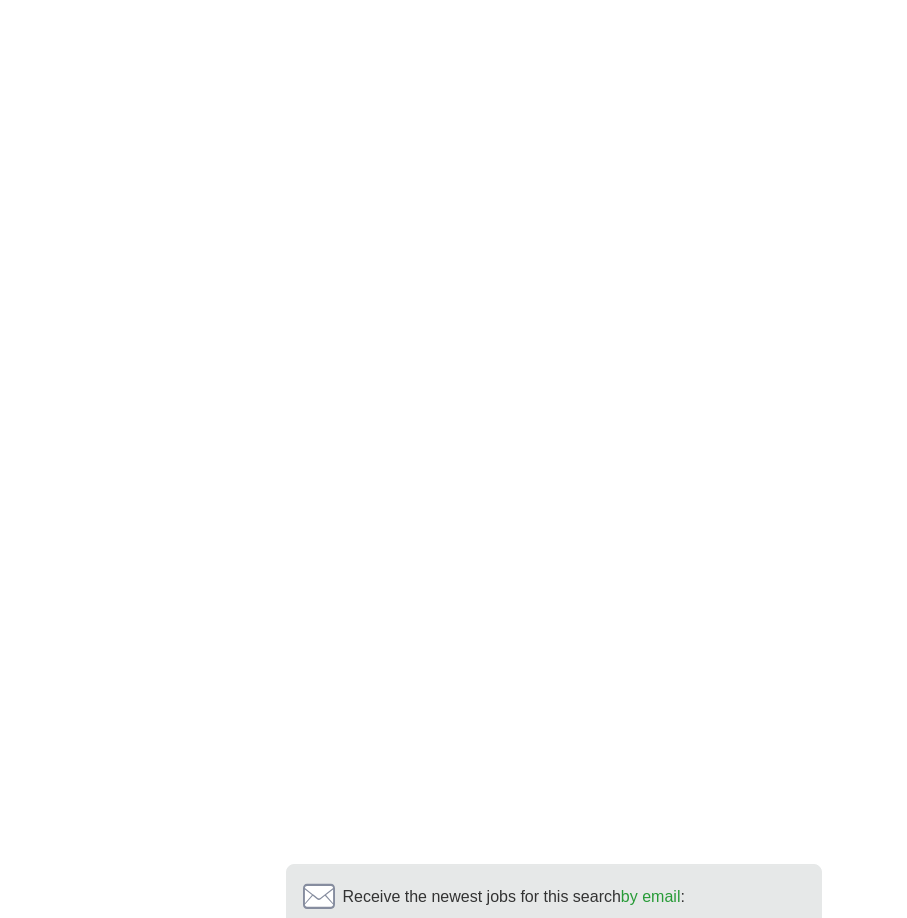 scroll, scrollTop: 3876, scrollLeft: 0, axis: vertical 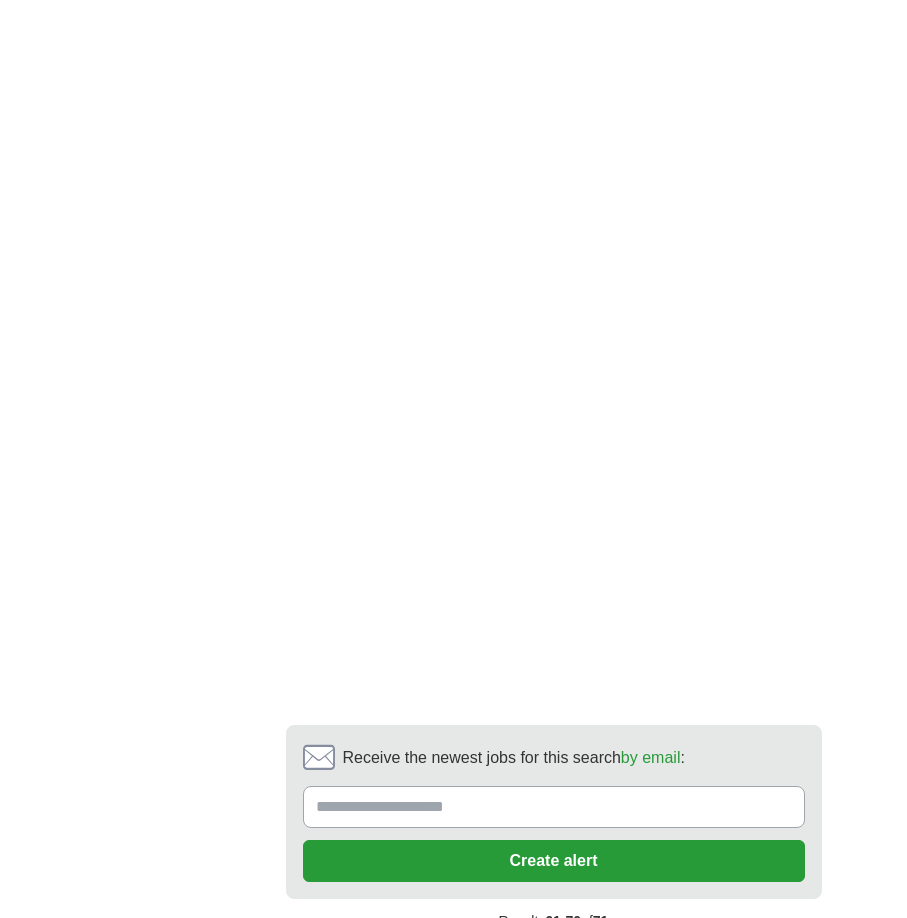 click on "next ❯" at bounding box center (691, 965) 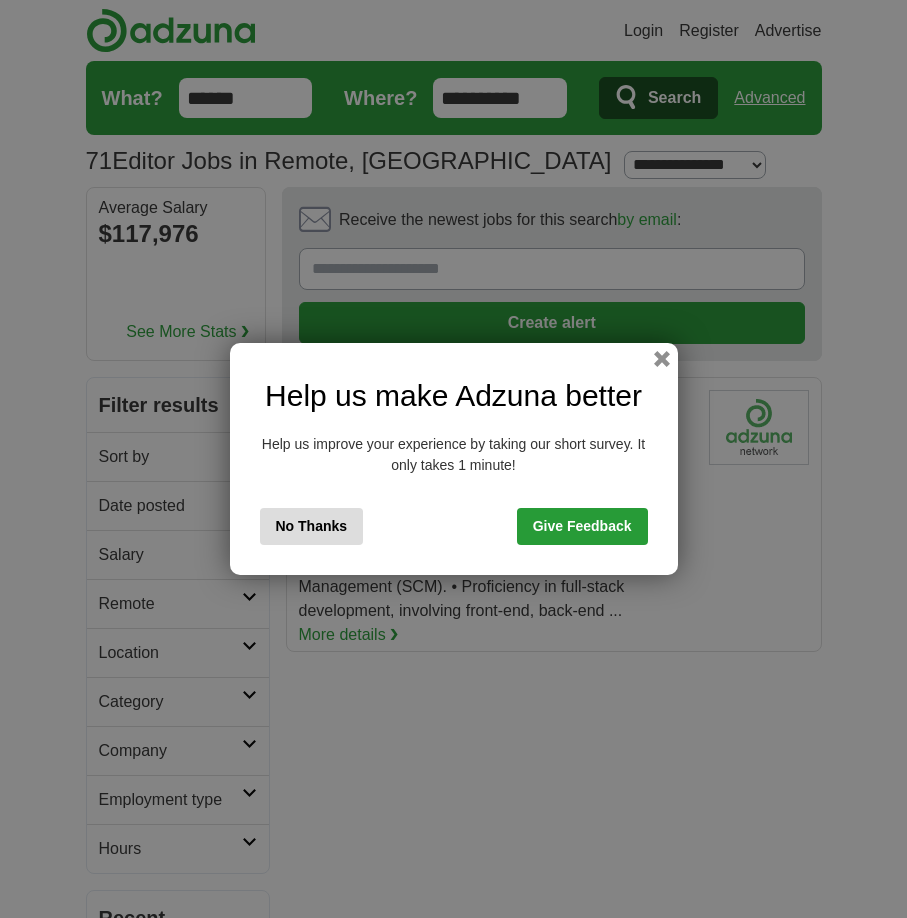 scroll, scrollTop: 0, scrollLeft: 0, axis: both 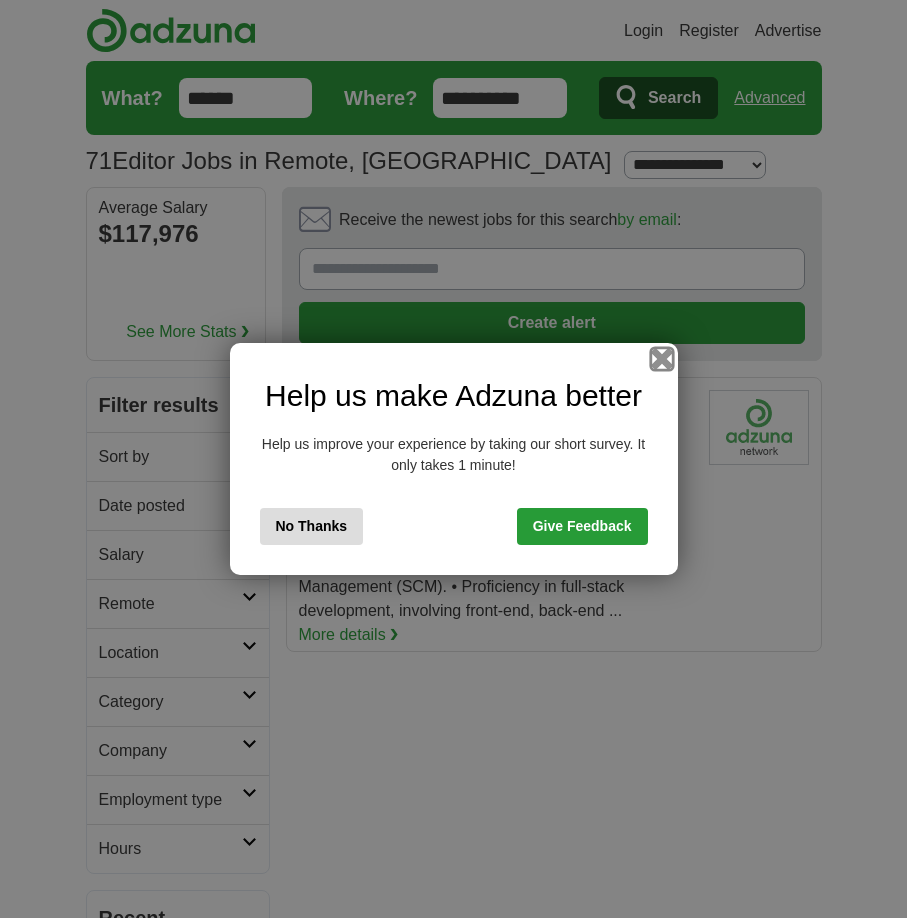 click at bounding box center (661, 359) 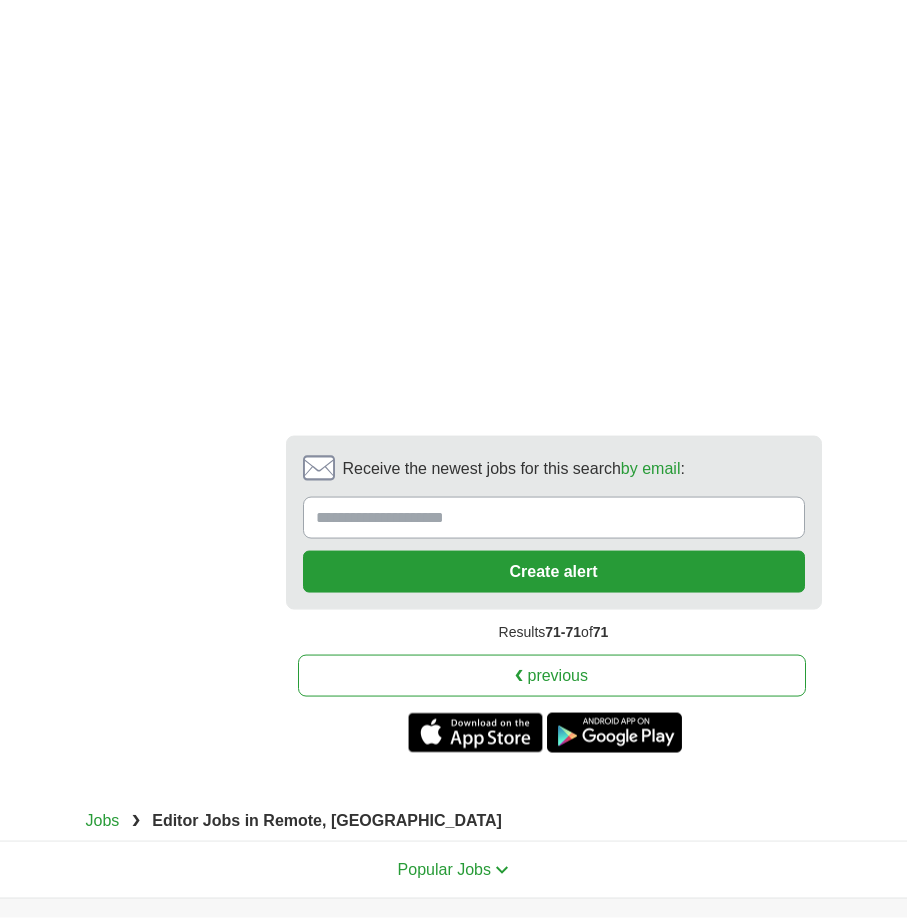 scroll, scrollTop: 1428, scrollLeft: 0, axis: vertical 